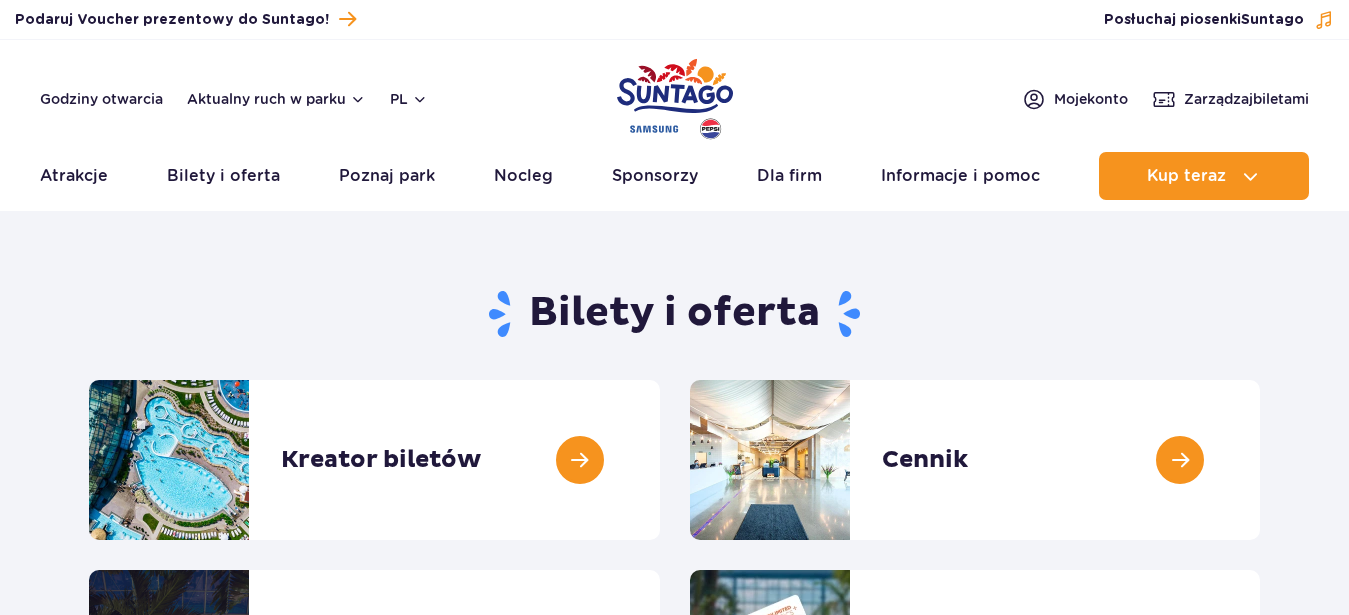 scroll, scrollTop: 0, scrollLeft: 0, axis: both 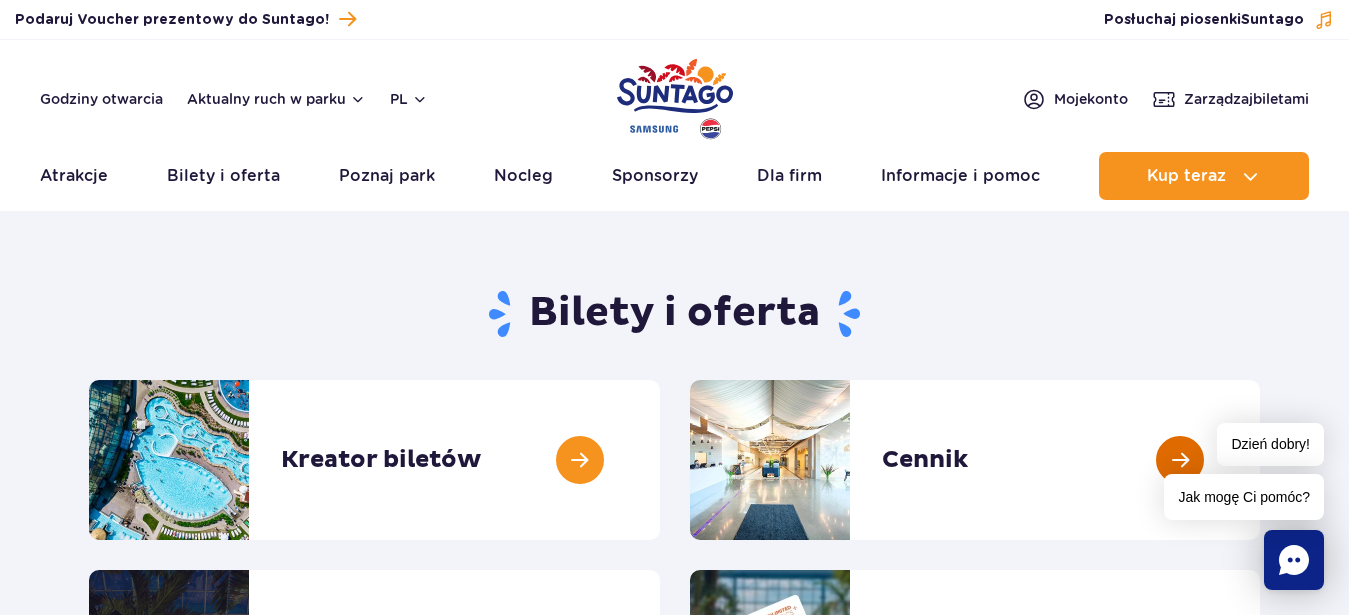 click at bounding box center [1260, 460] 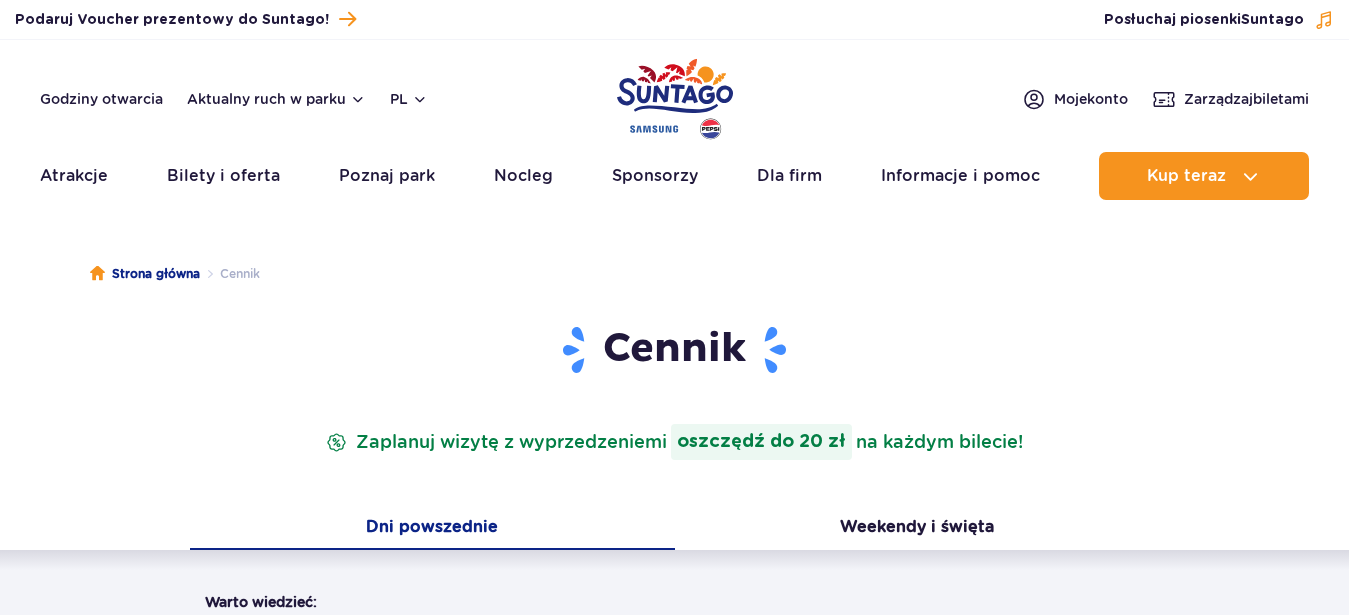scroll, scrollTop: 0, scrollLeft: 0, axis: both 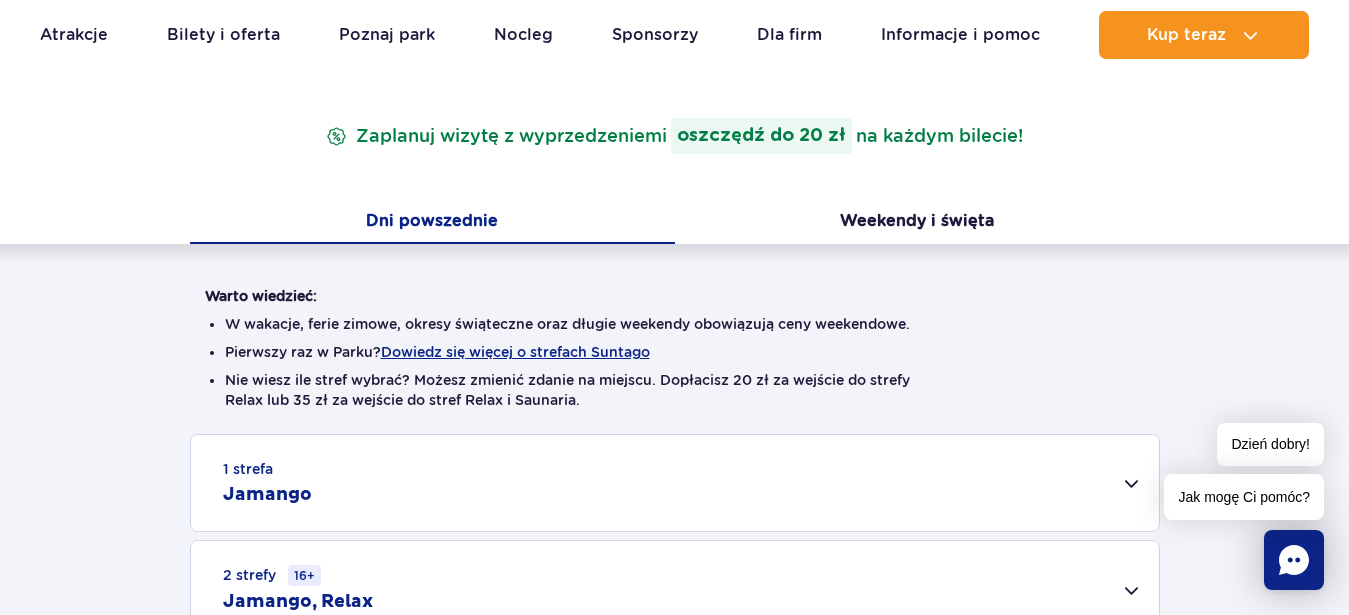click on "Pierwszy raz w Parku?  Dowiedz się więcej o strefach Suntago" at bounding box center (675, 352) 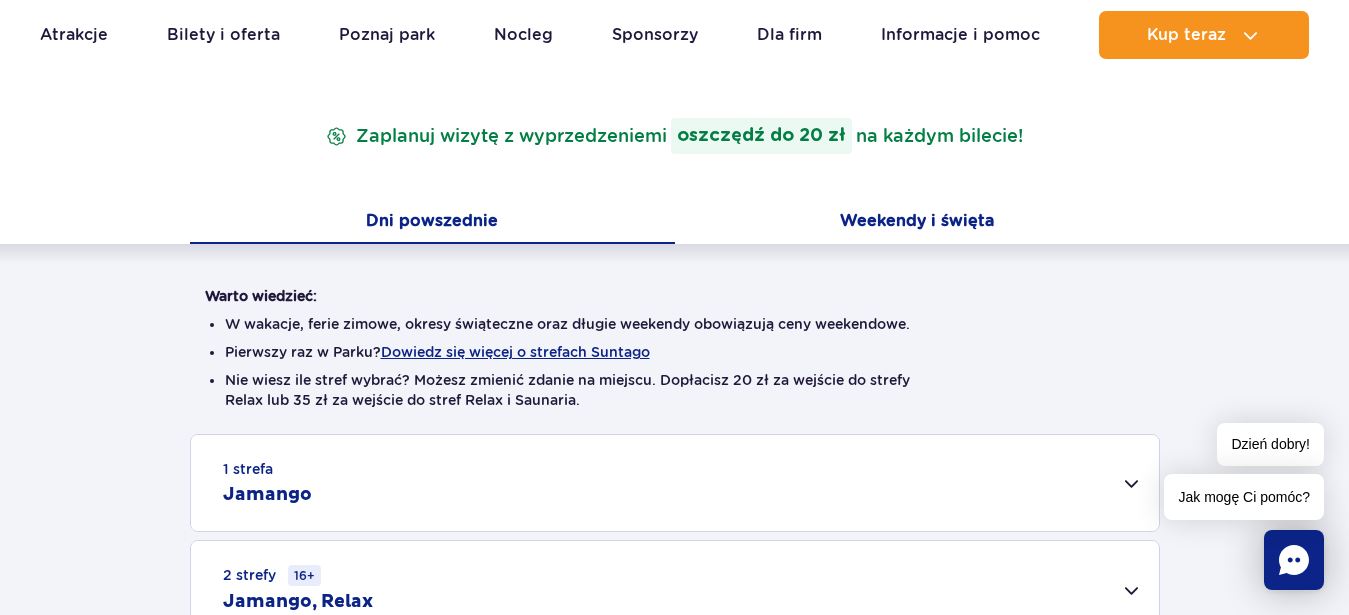 click on "Weekendy i święta" at bounding box center [917, 223] 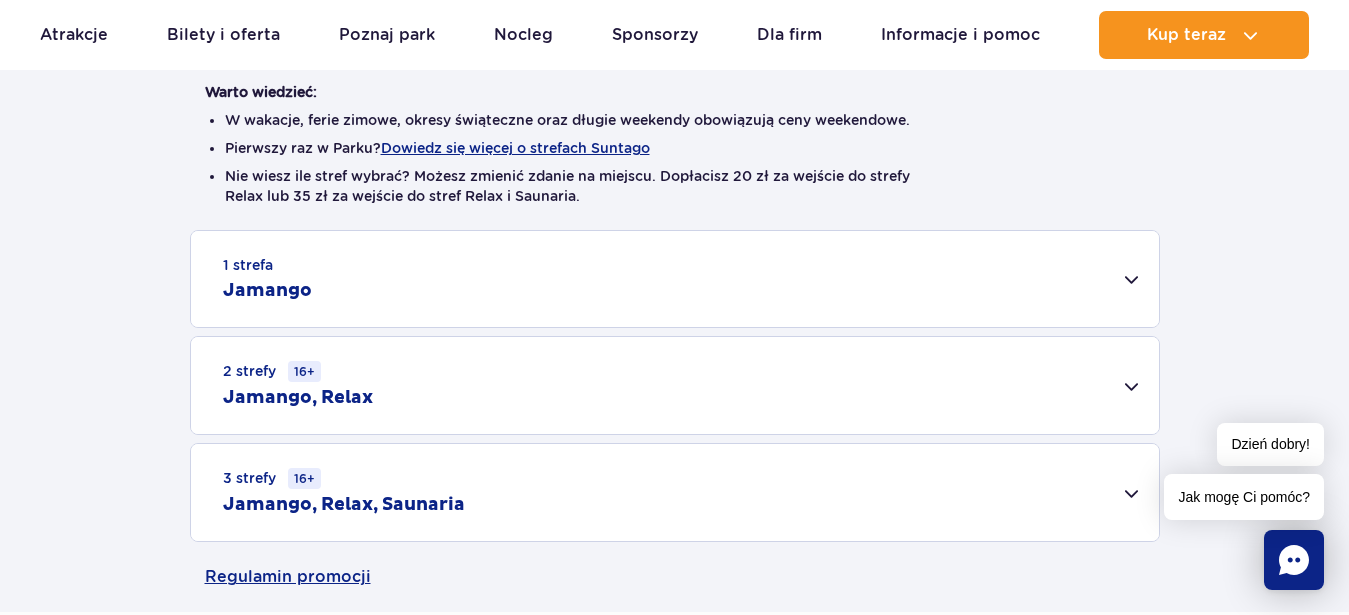 scroll, scrollTop: 561, scrollLeft: 0, axis: vertical 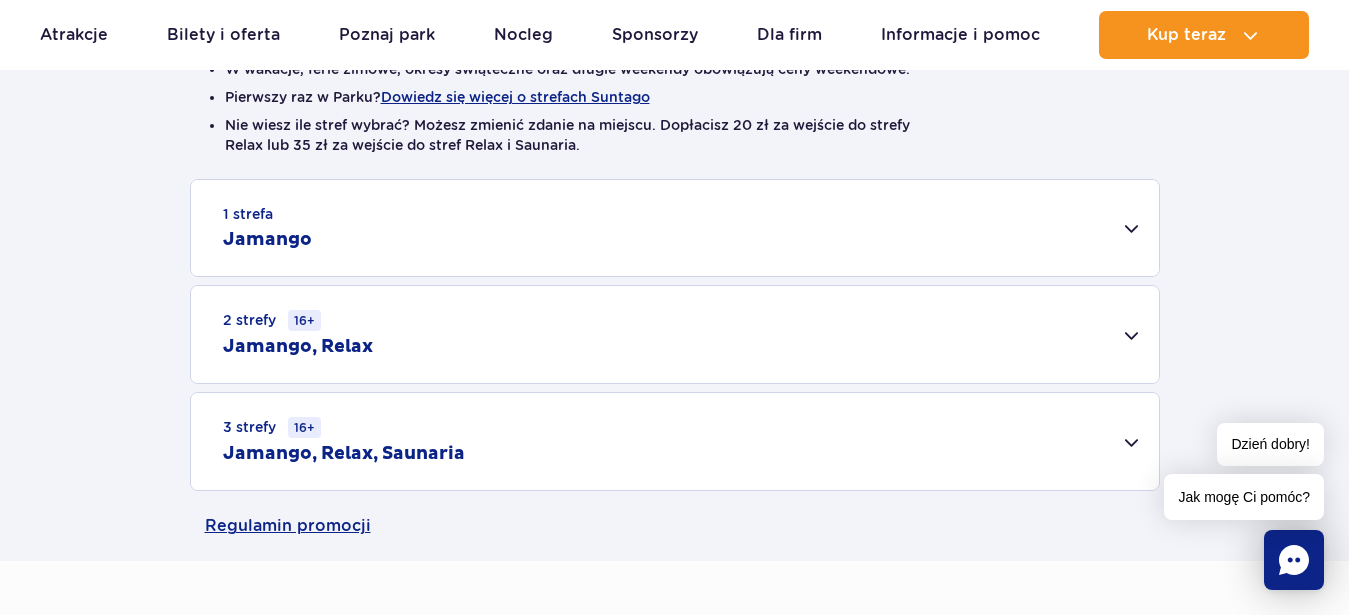 click on "2 strefy  16+
Jamango, Relax" at bounding box center (675, 334) 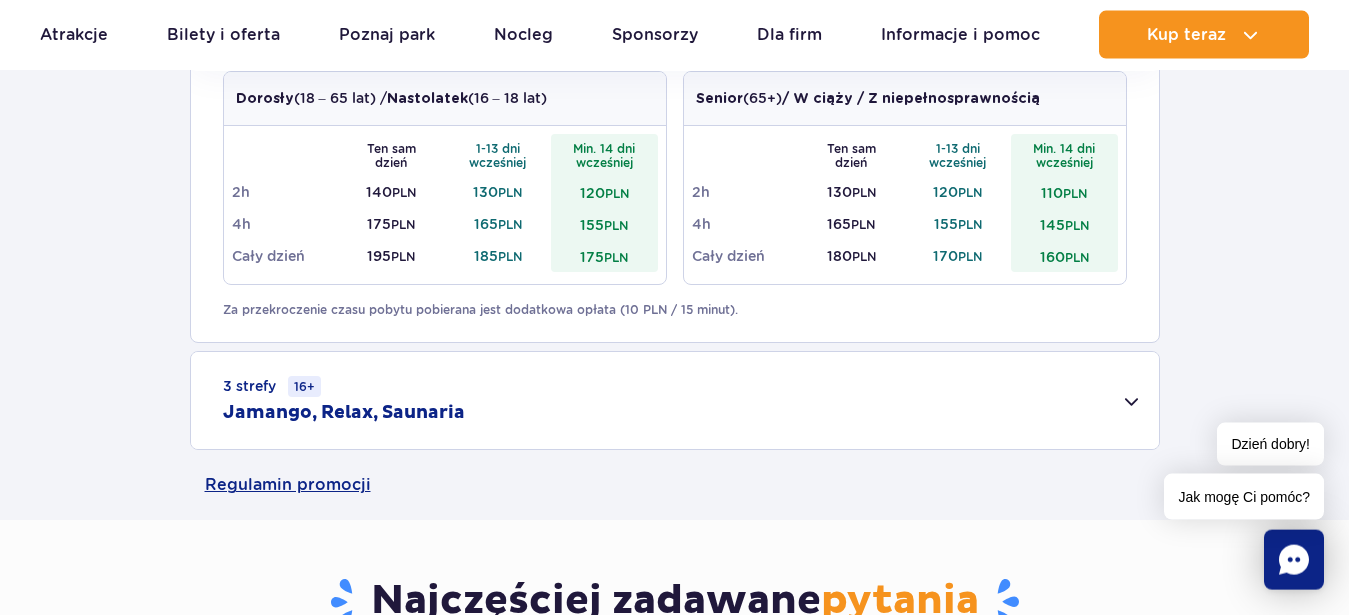 scroll, scrollTop: 918, scrollLeft: 0, axis: vertical 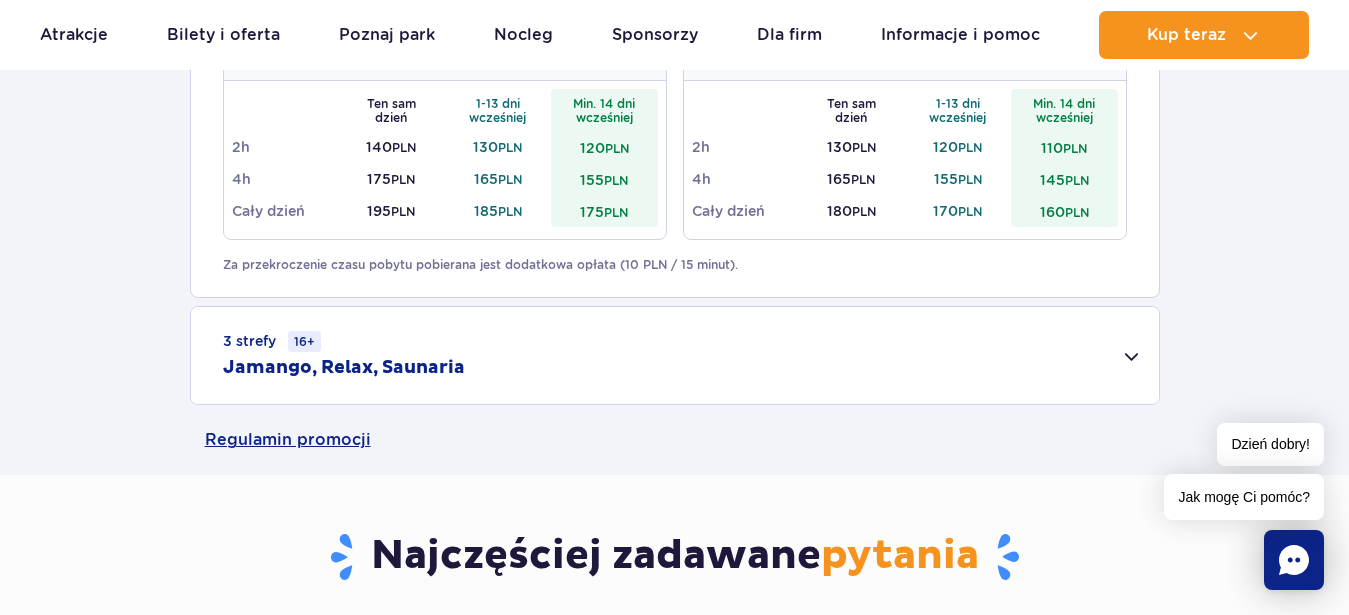 drag, startPoint x: 1360, startPoint y: 599, endPoint x: 1135, endPoint y: 349, distance: 336.3406 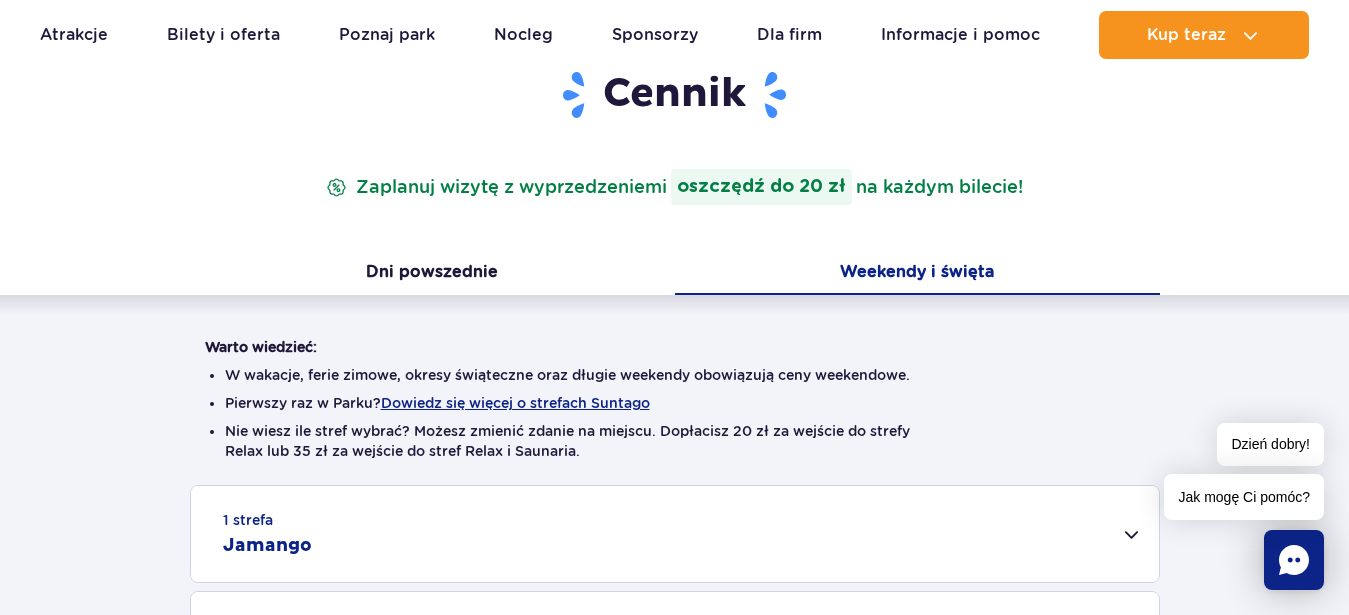 scroll, scrollTop: 204, scrollLeft: 0, axis: vertical 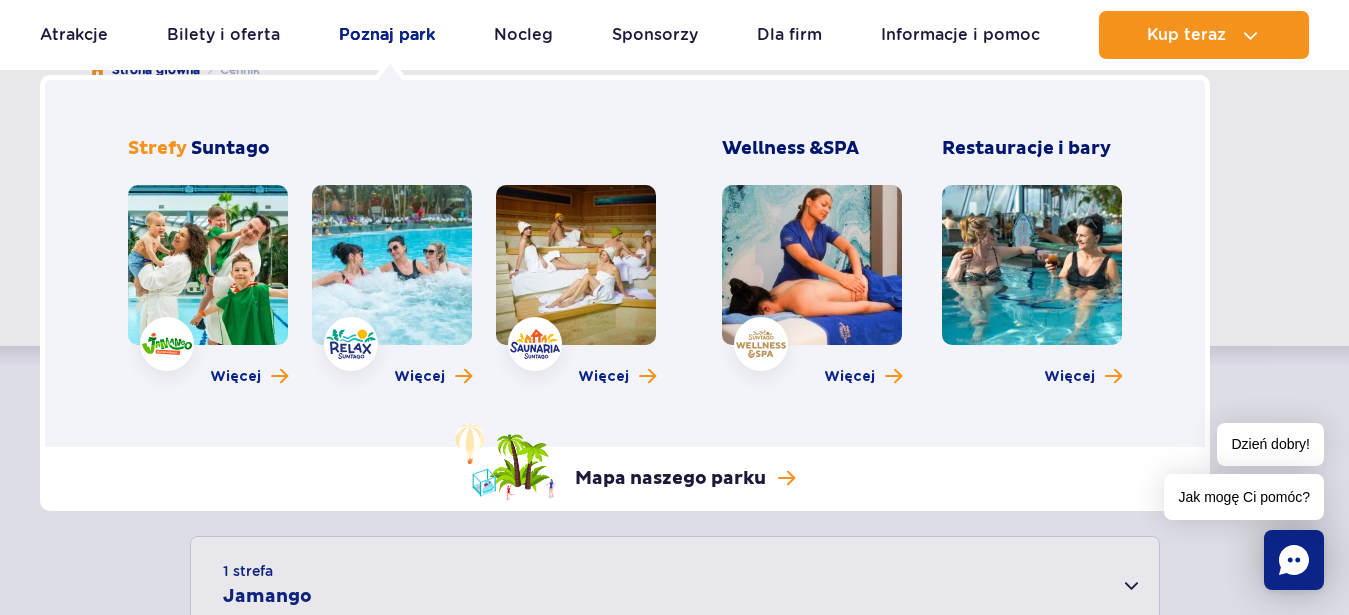 click on "Poznaj park" at bounding box center [387, 35] 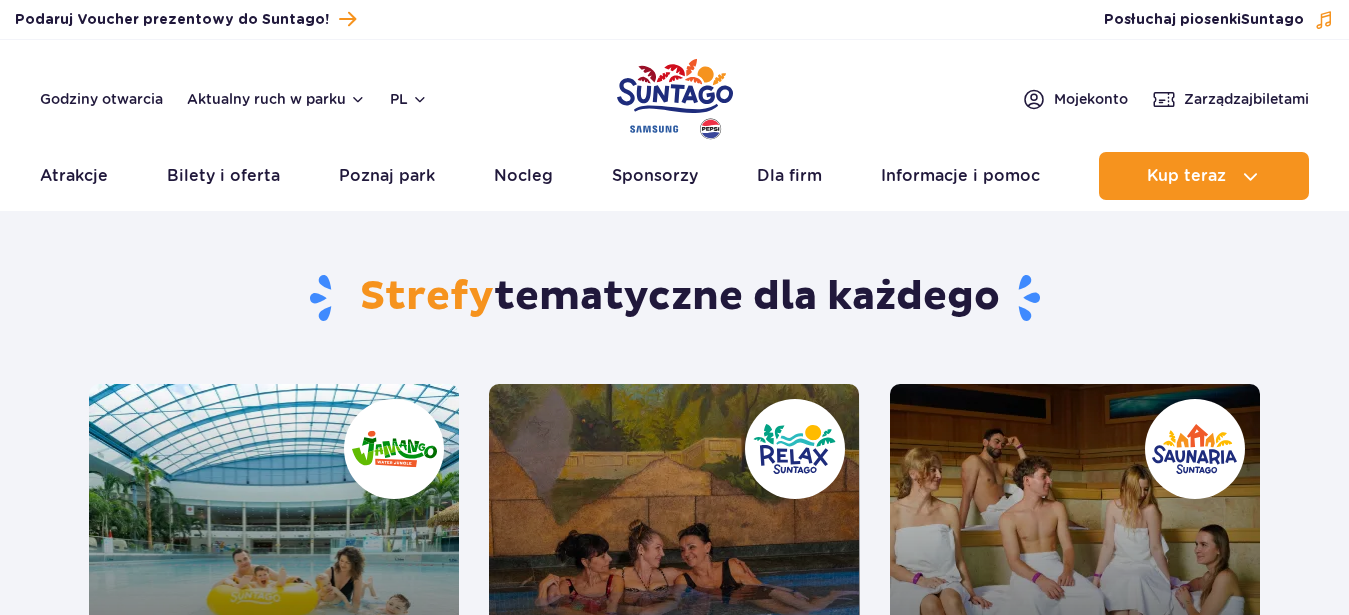 scroll, scrollTop: 0, scrollLeft: 0, axis: both 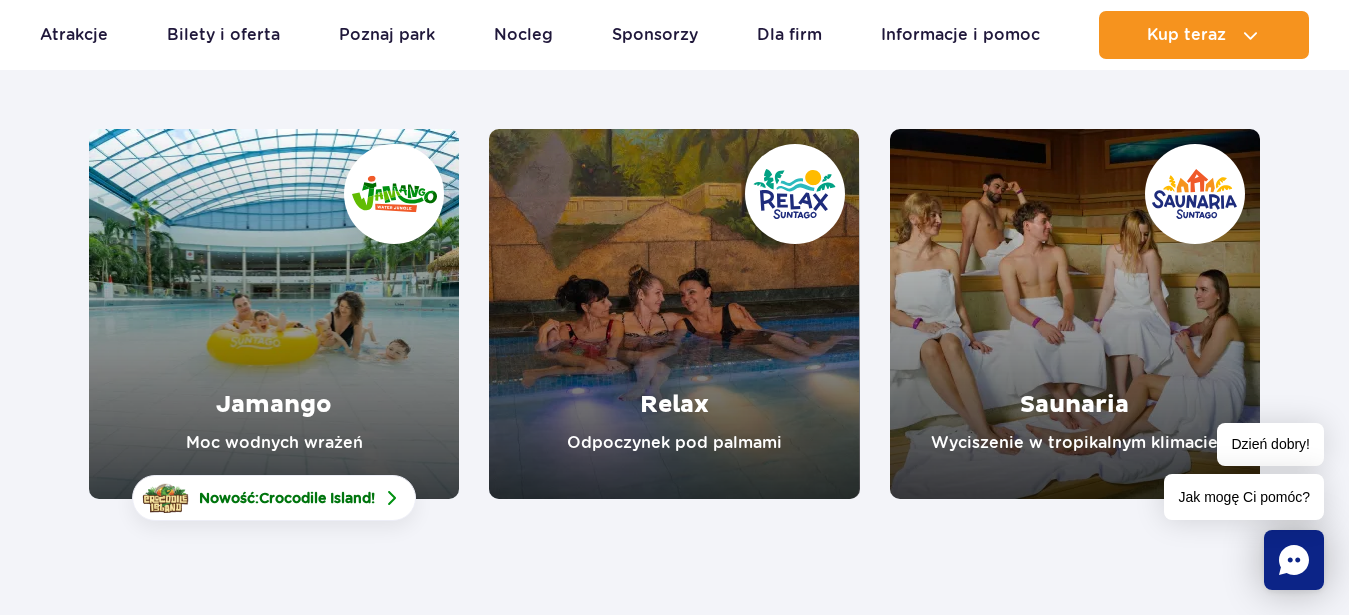 click at bounding box center [674, 314] 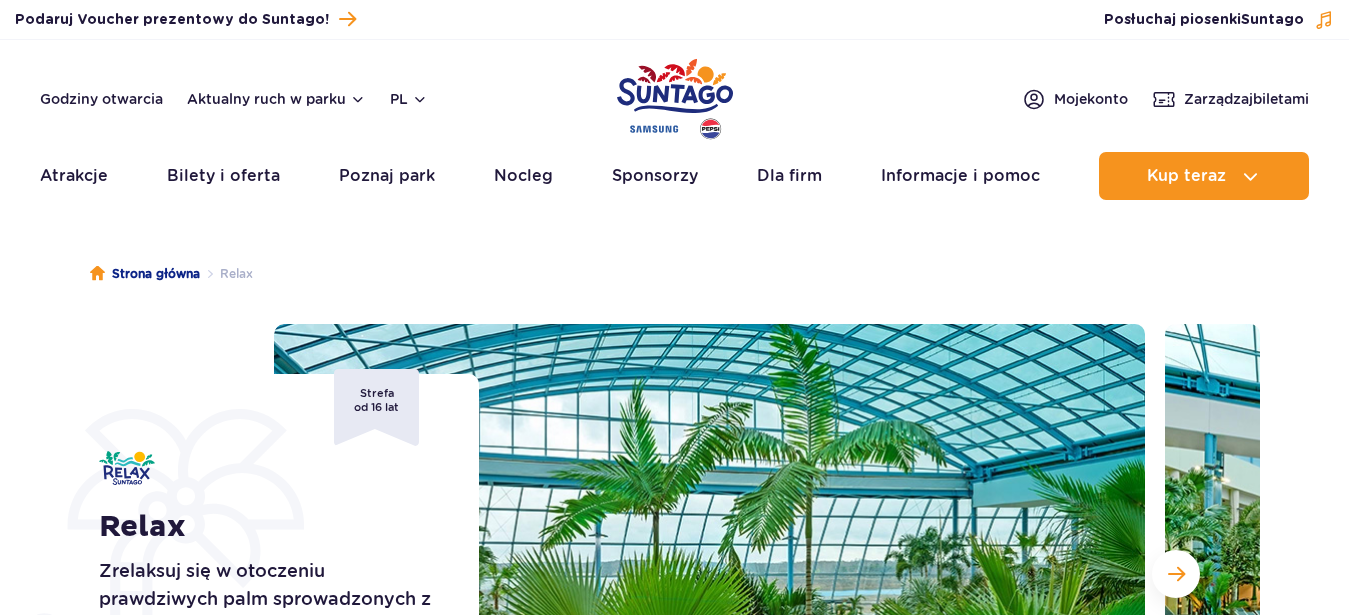 scroll, scrollTop: 0, scrollLeft: 0, axis: both 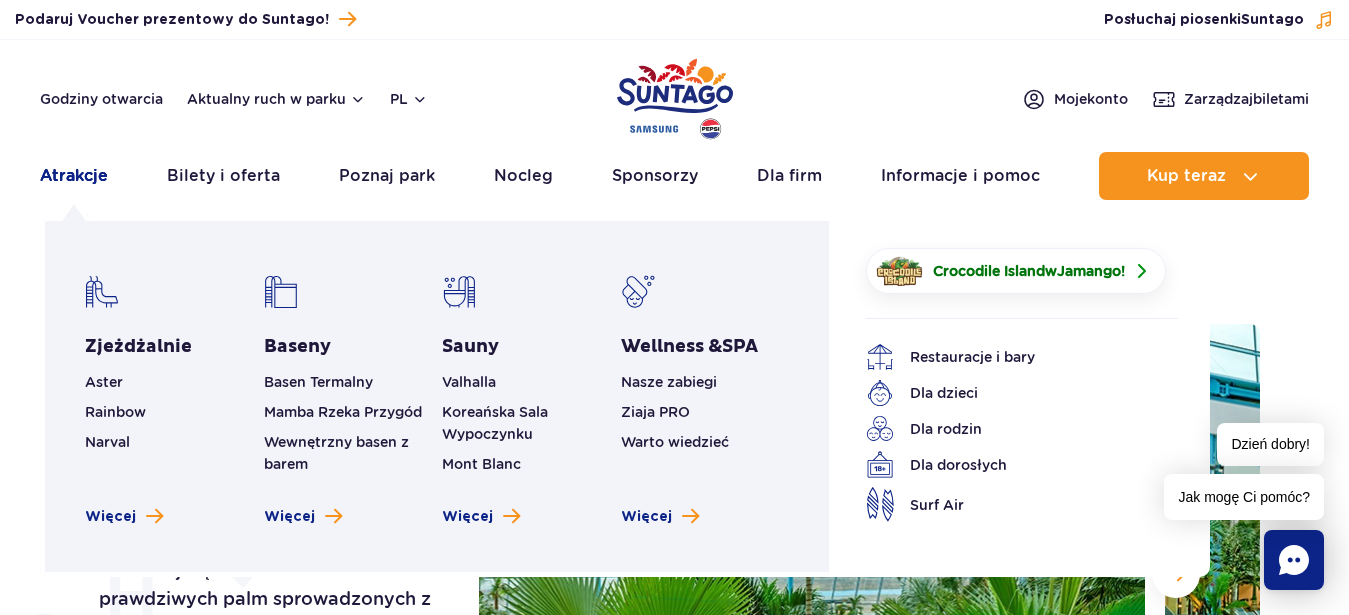 click on "Atrakcje" at bounding box center [74, 176] 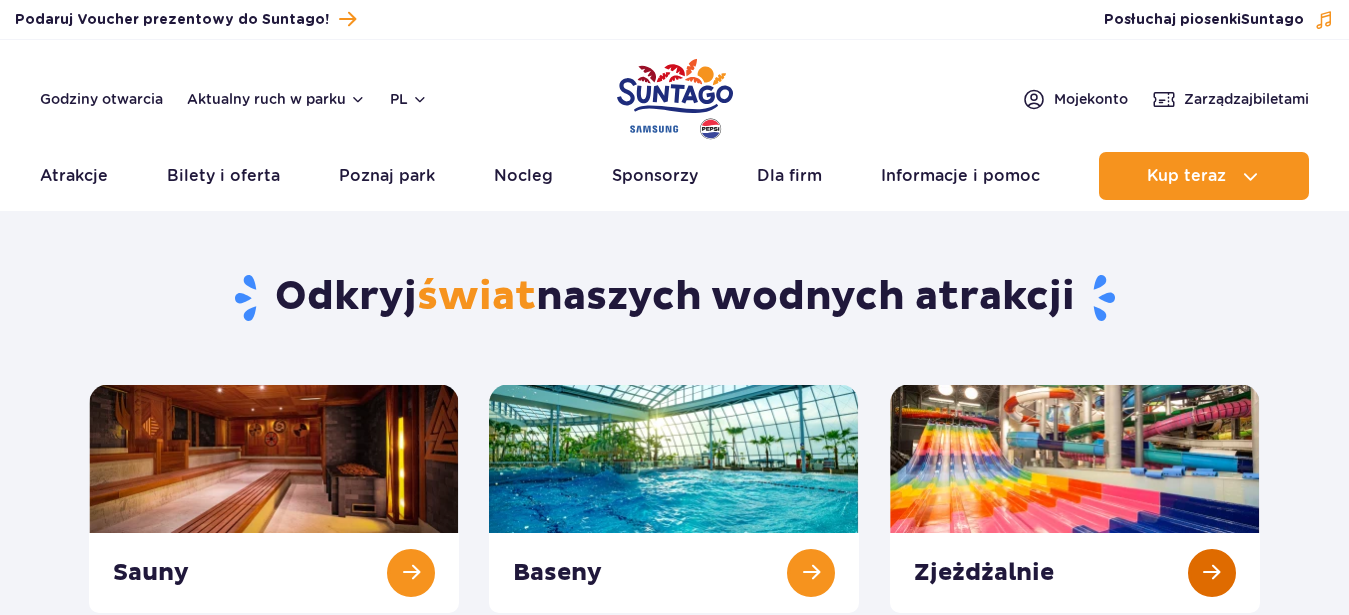scroll, scrollTop: 0, scrollLeft: 0, axis: both 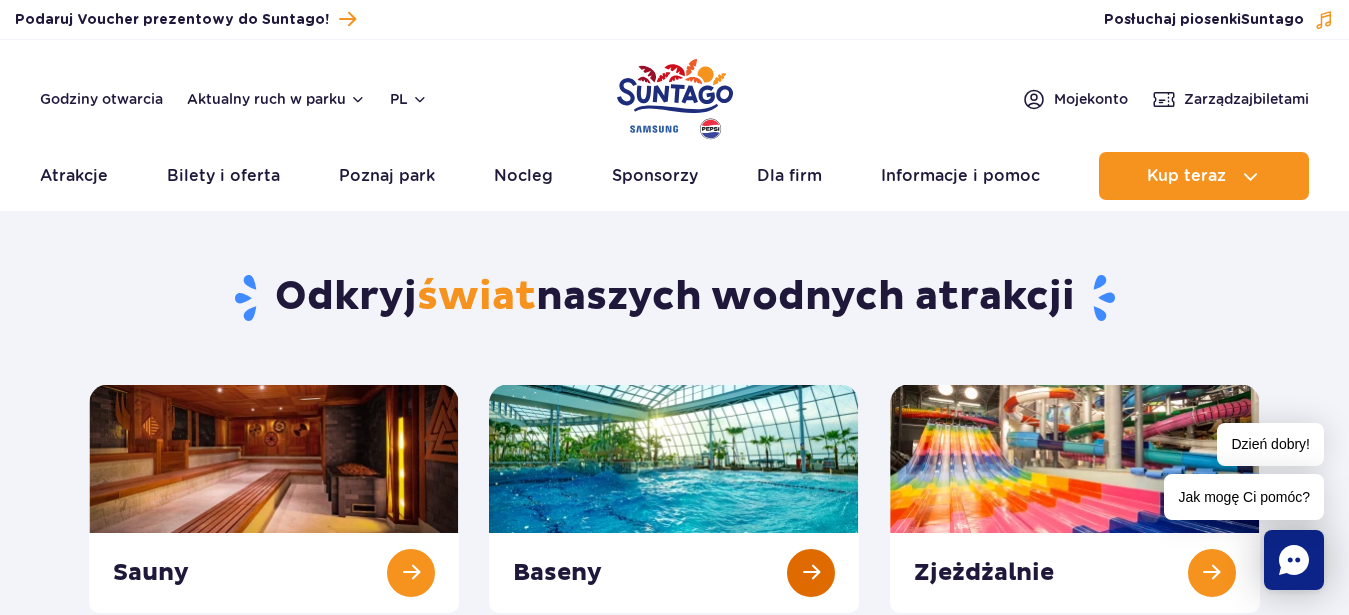 click at bounding box center [674, 498] 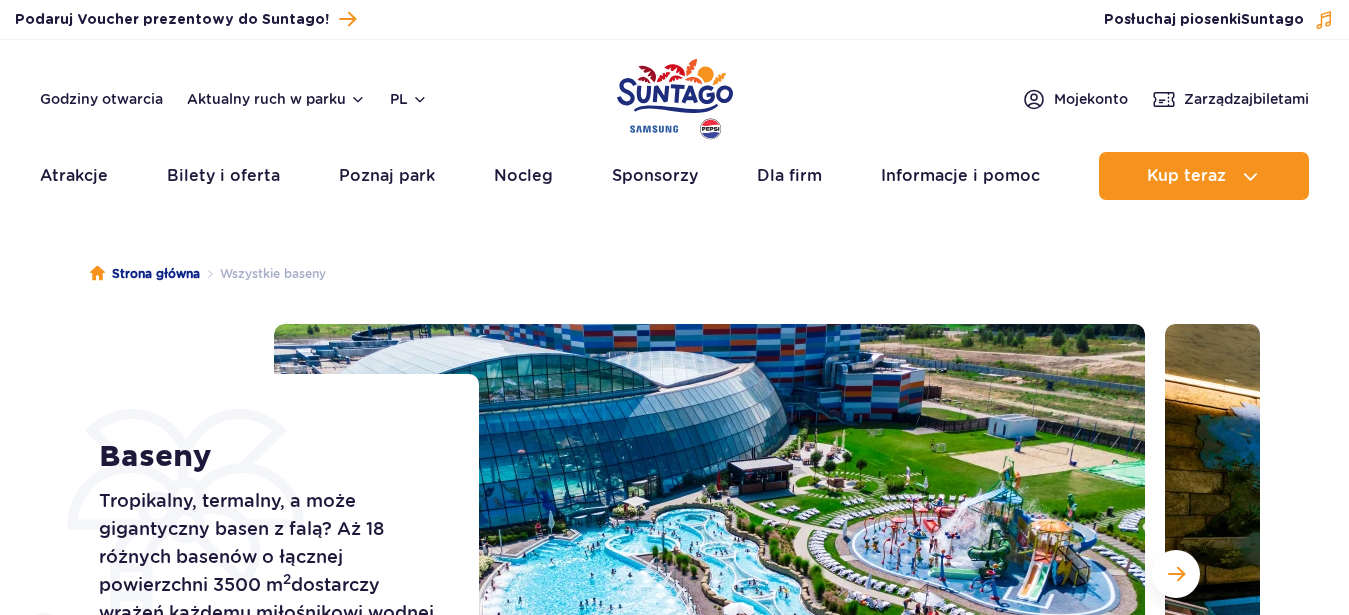 scroll, scrollTop: 0, scrollLeft: 0, axis: both 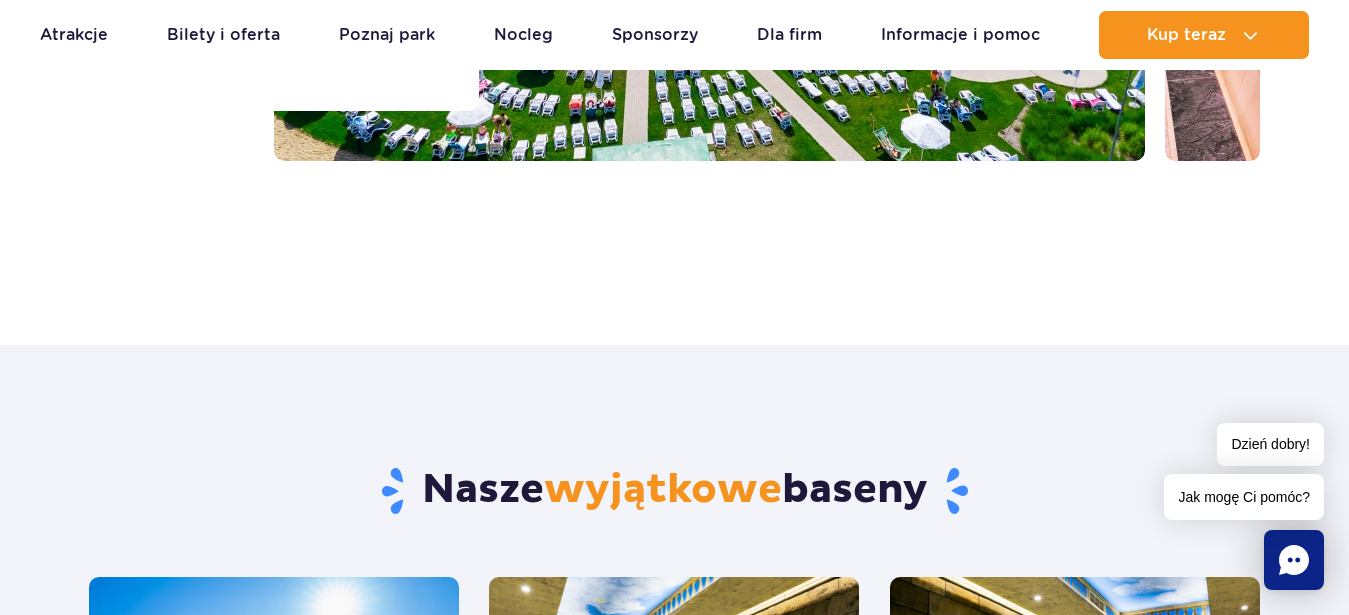click at bounding box center (675, 1835) 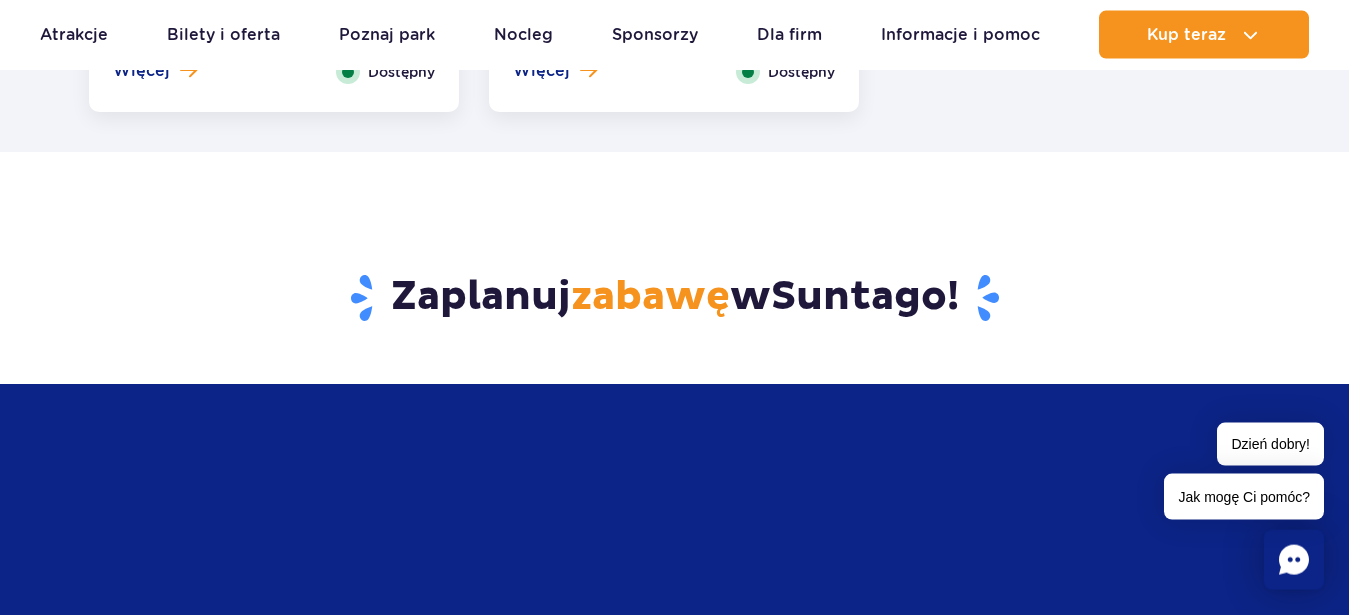 scroll, scrollTop: 3842, scrollLeft: 0, axis: vertical 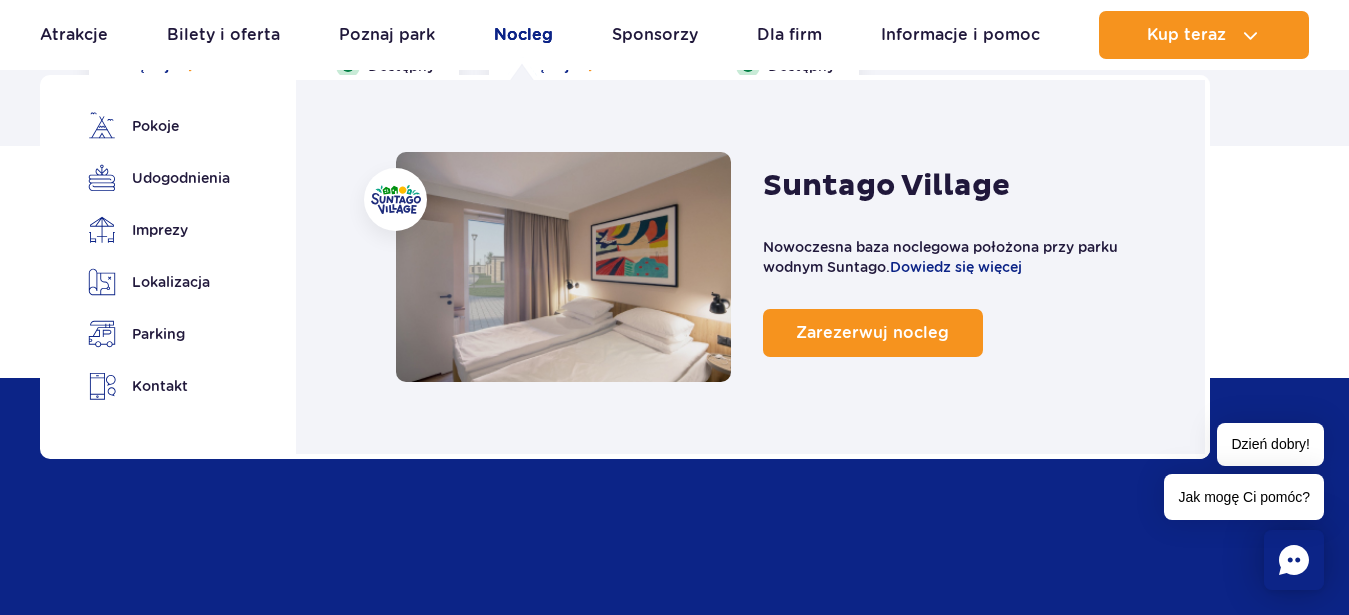 click on "Nocleg" at bounding box center [523, 35] 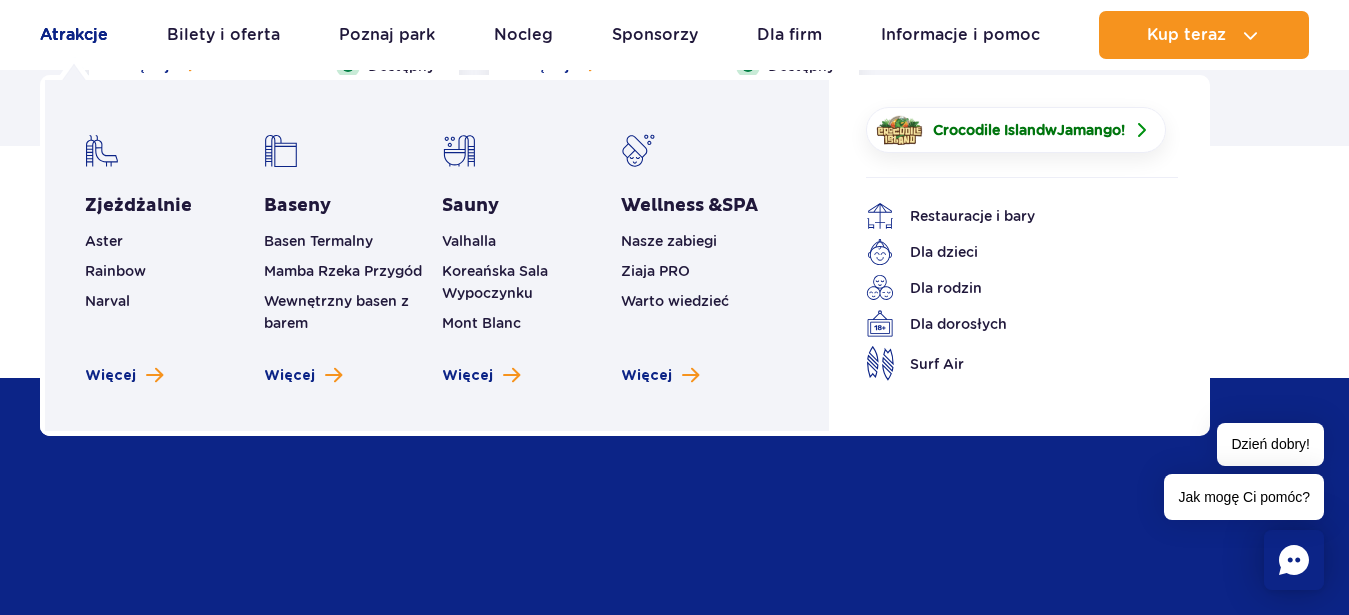 click on "Atrakcje" at bounding box center (74, 35) 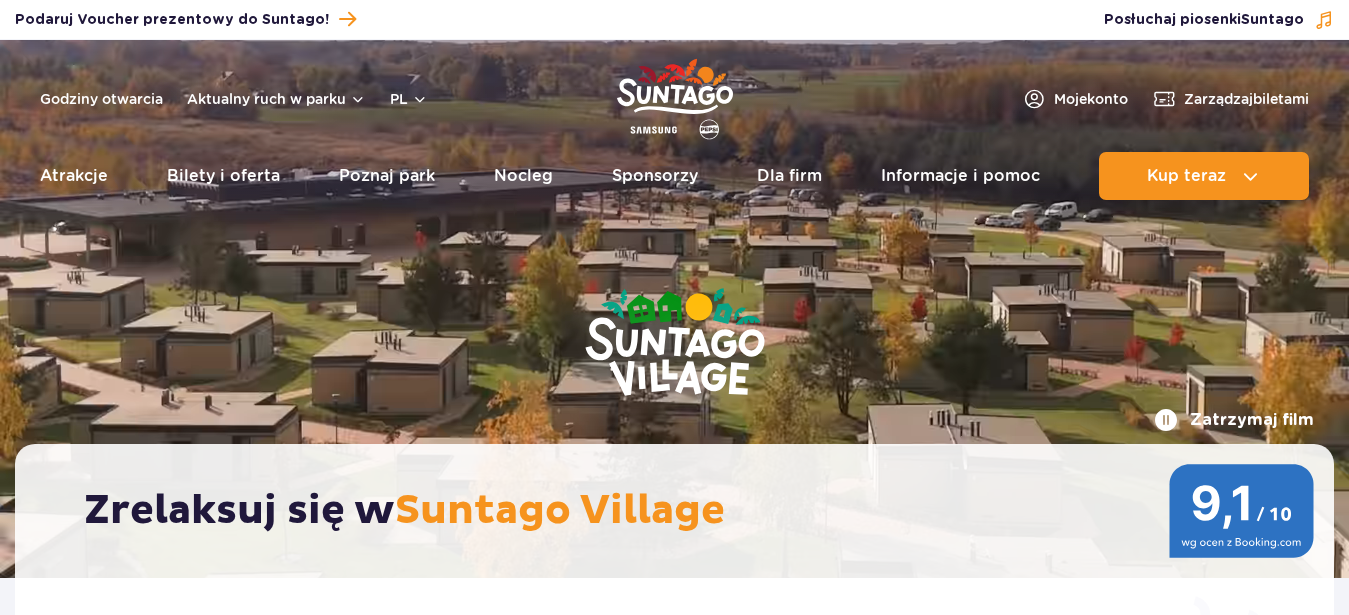 scroll, scrollTop: 0, scrollLeft: 0, axis: both 